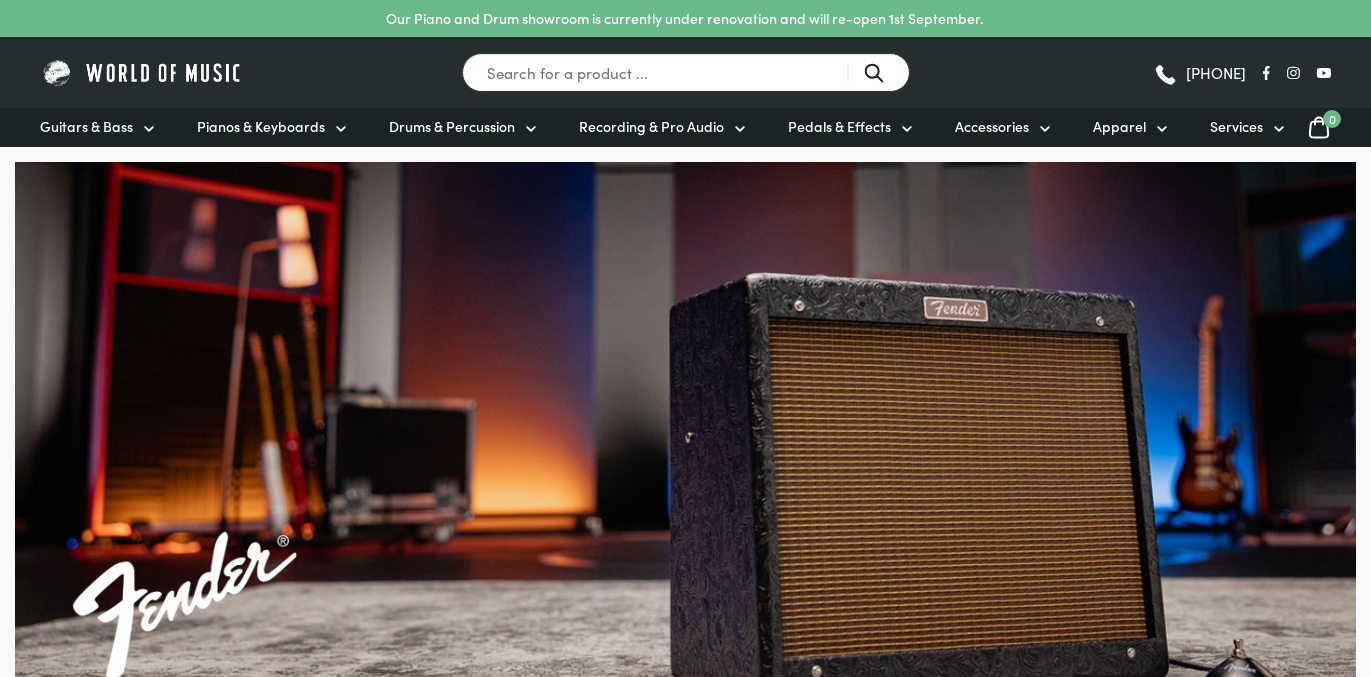 scroll, scrollTop: 0, scrollLeft: 0, axis: both 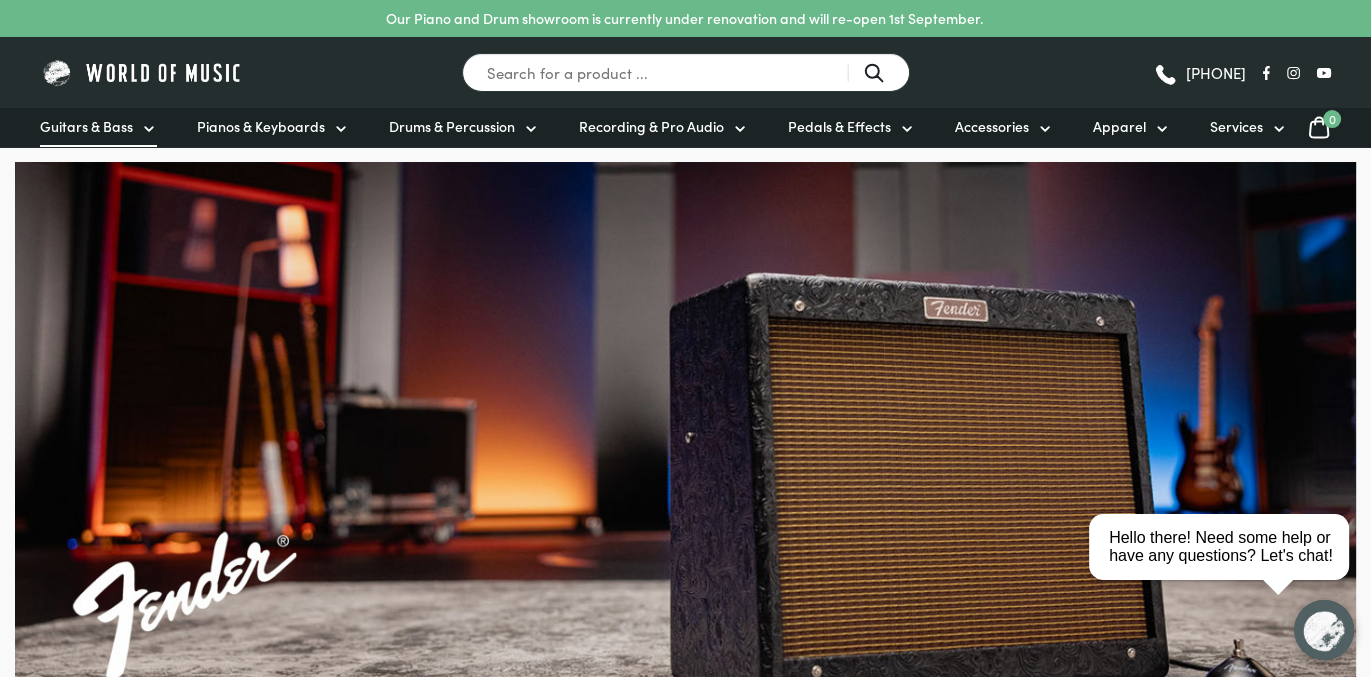 click on "Guitars & Bass" at bounding box center [86, 126] 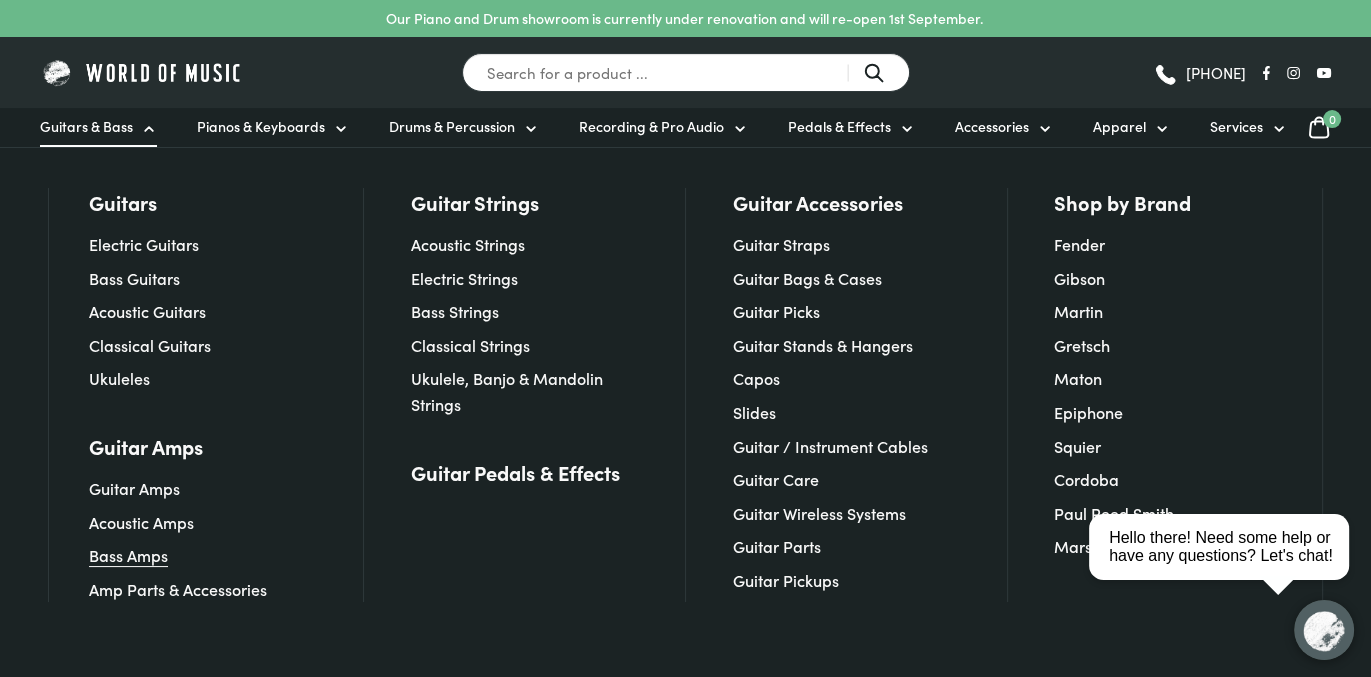 click on "Bass Amps" at bounding box center [128, 555] 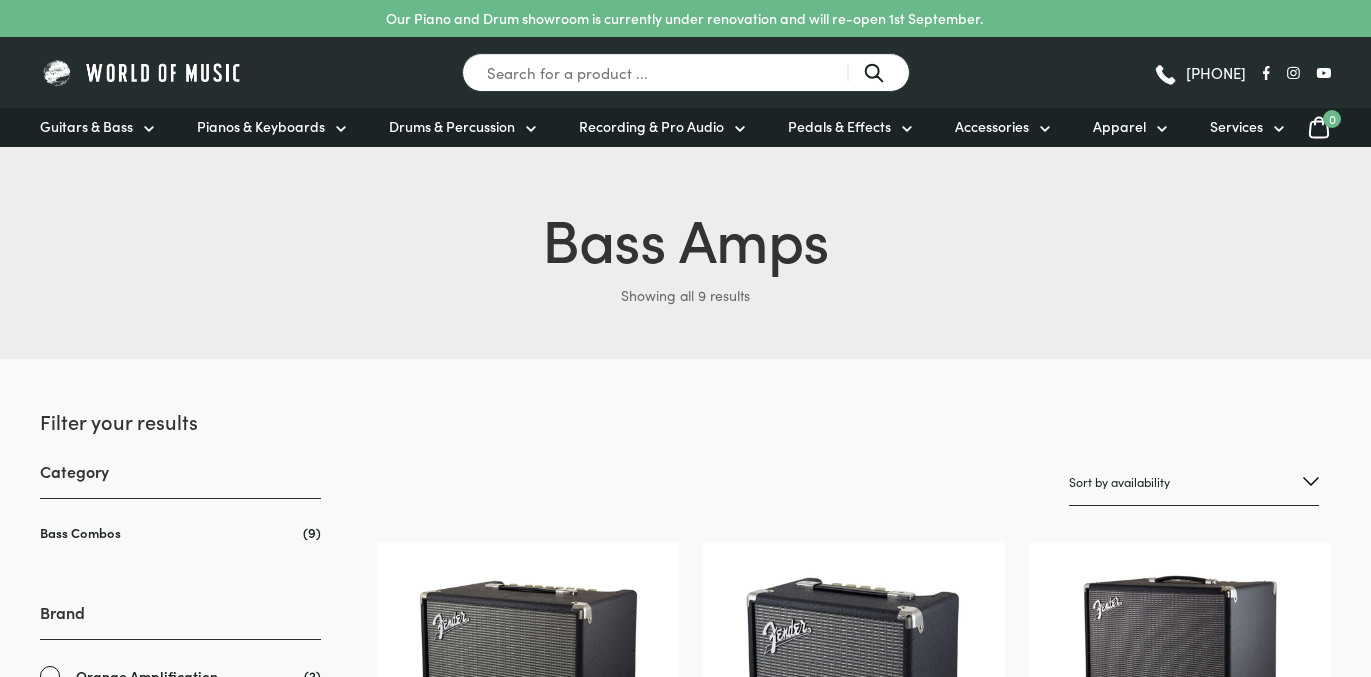 scroll, scrollTop: 0, scrollLeft: 0, axis: both 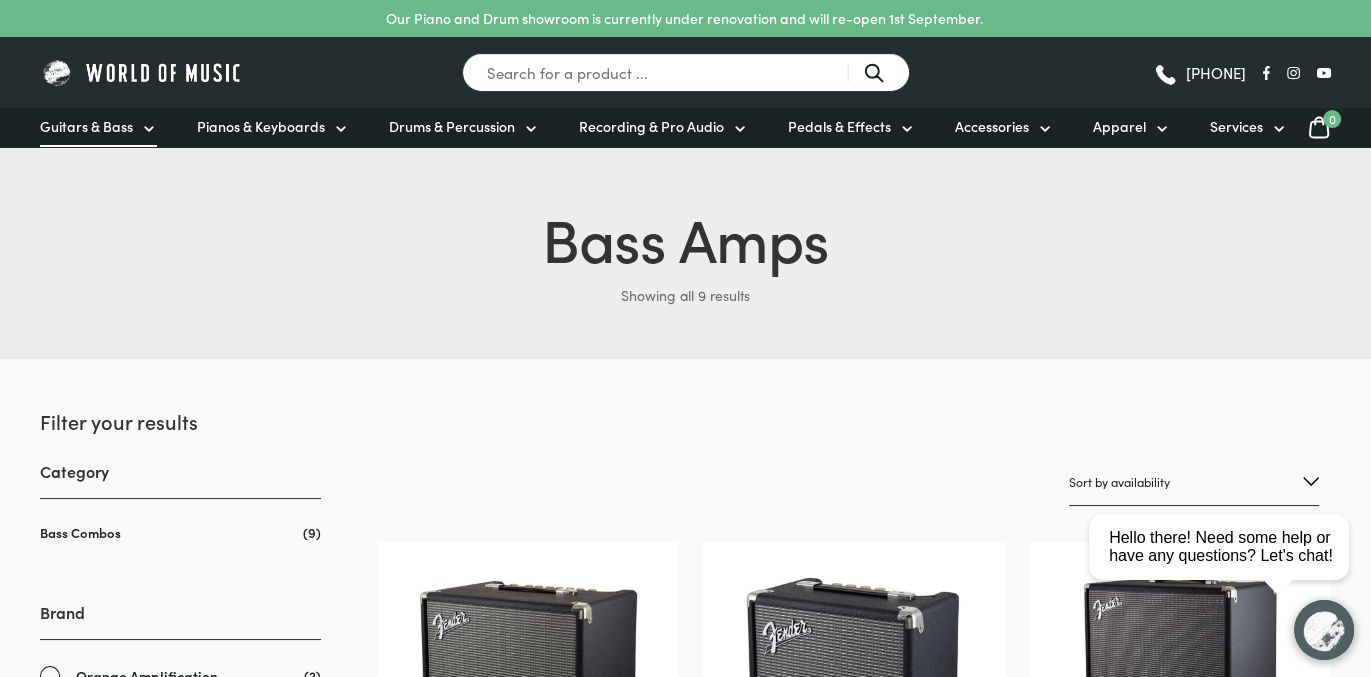 click on "Guitars & Bass" at bounding box center (86, 126) 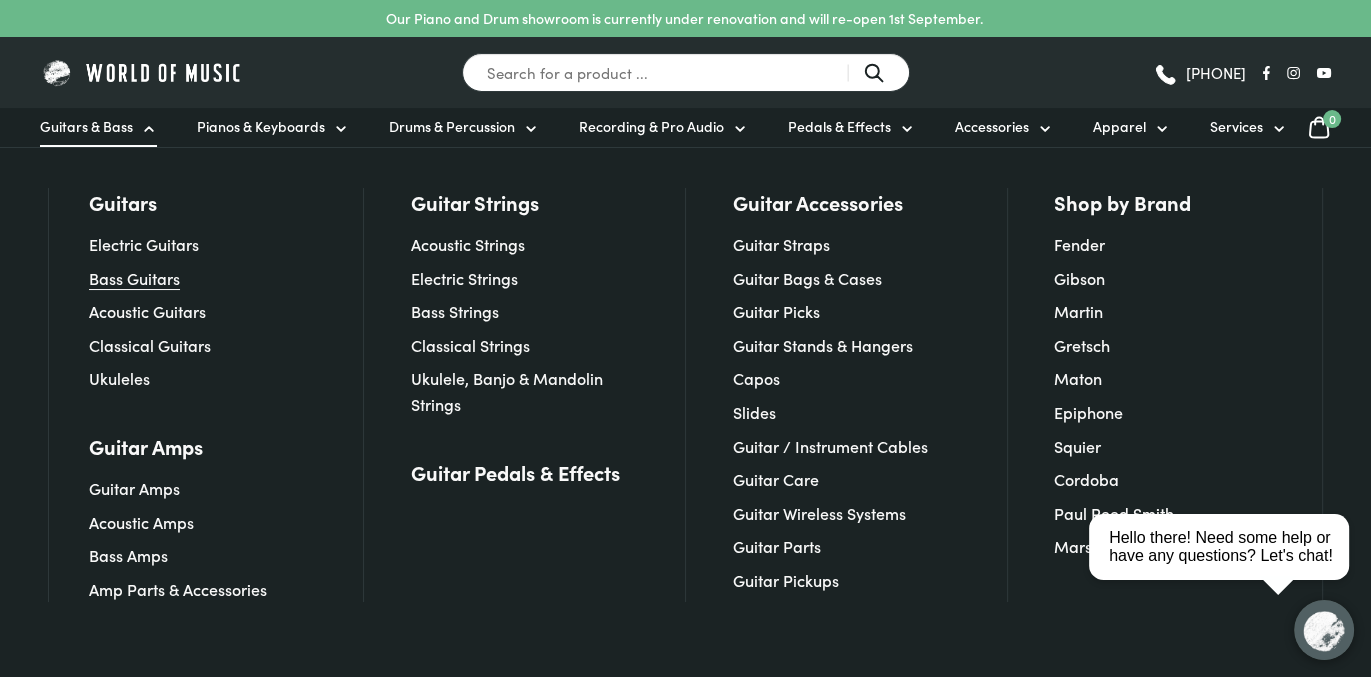 click on "Bass Guitars" at bounding box center (134, 278) 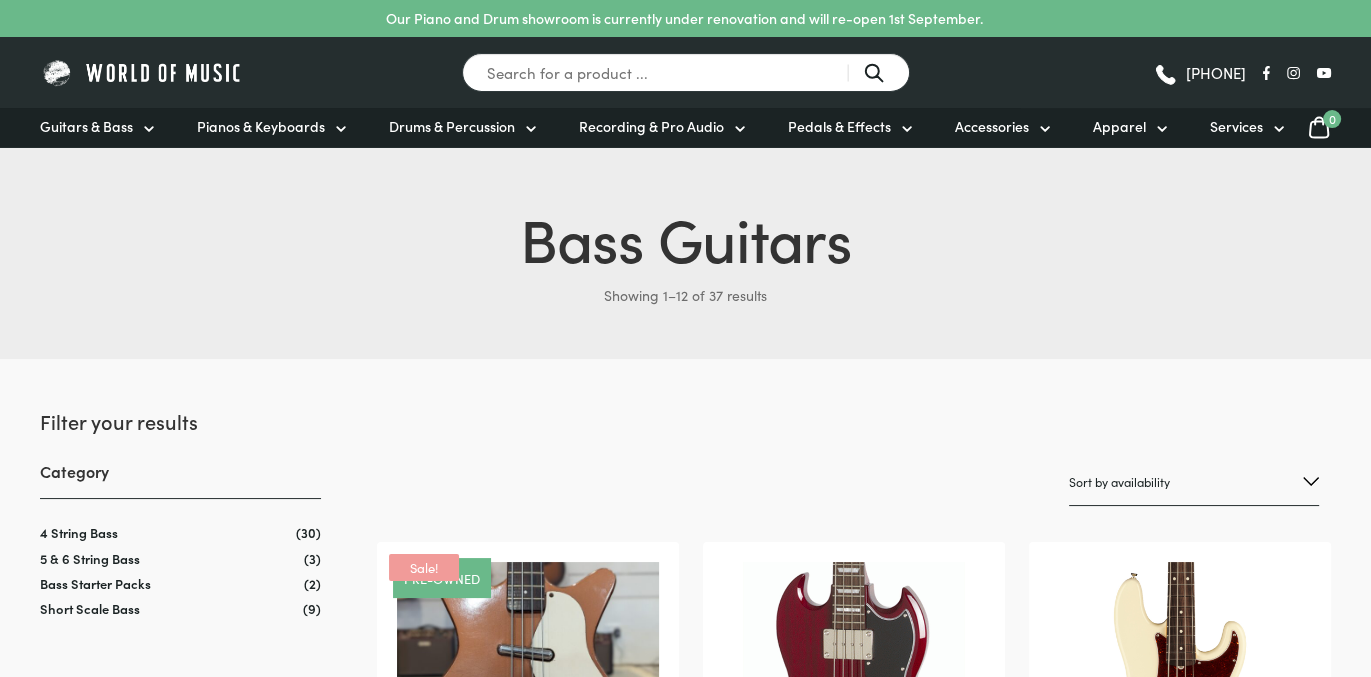 scroll, scrollTop: 0, scrollLeft: 0, axis: both 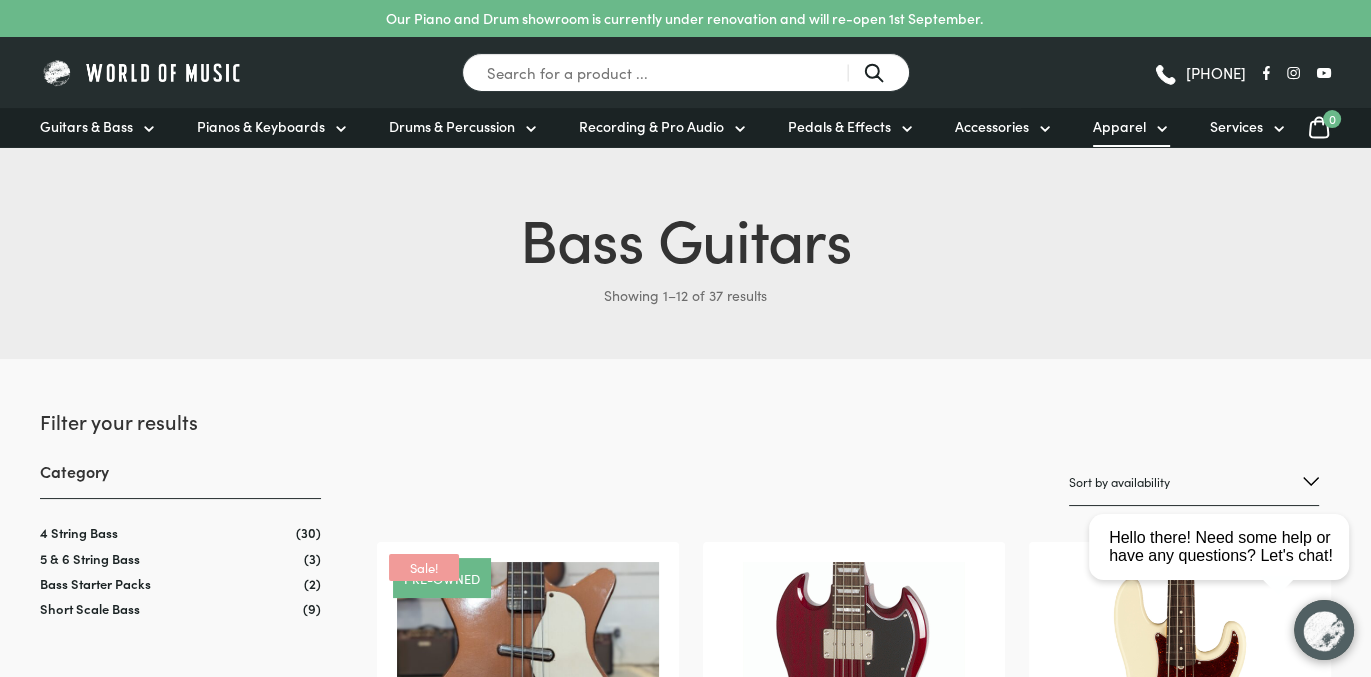 click on "Apparel" at bounding box center [1119, 126] 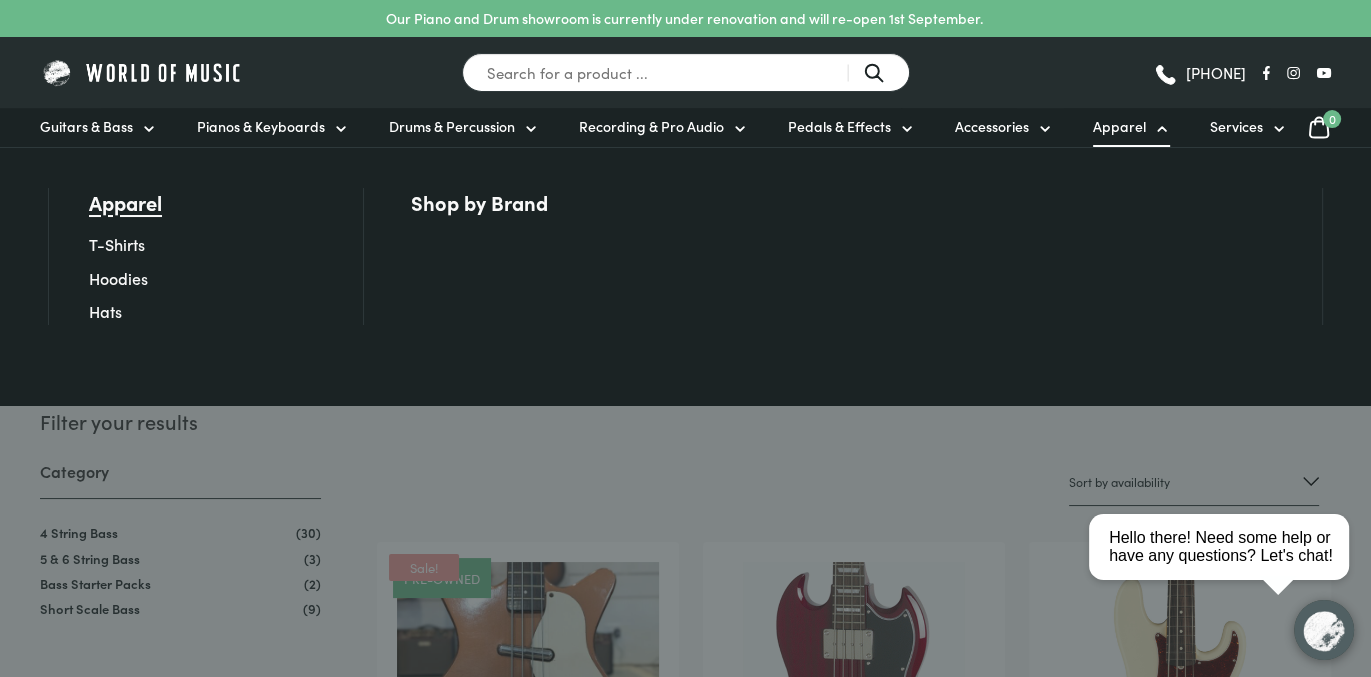 click on "Apparel" at bounding box center (125, 202) 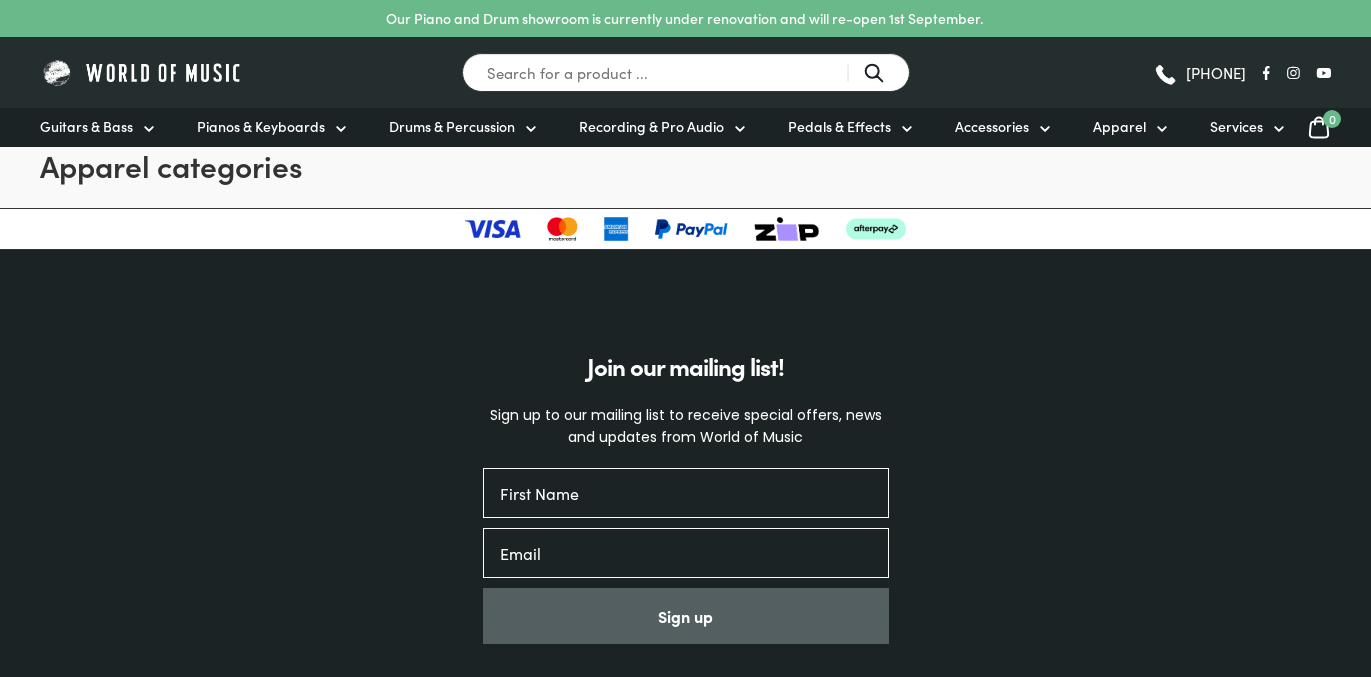 scroll, scrollTop: 0, scrollLeft: 0, axis: both 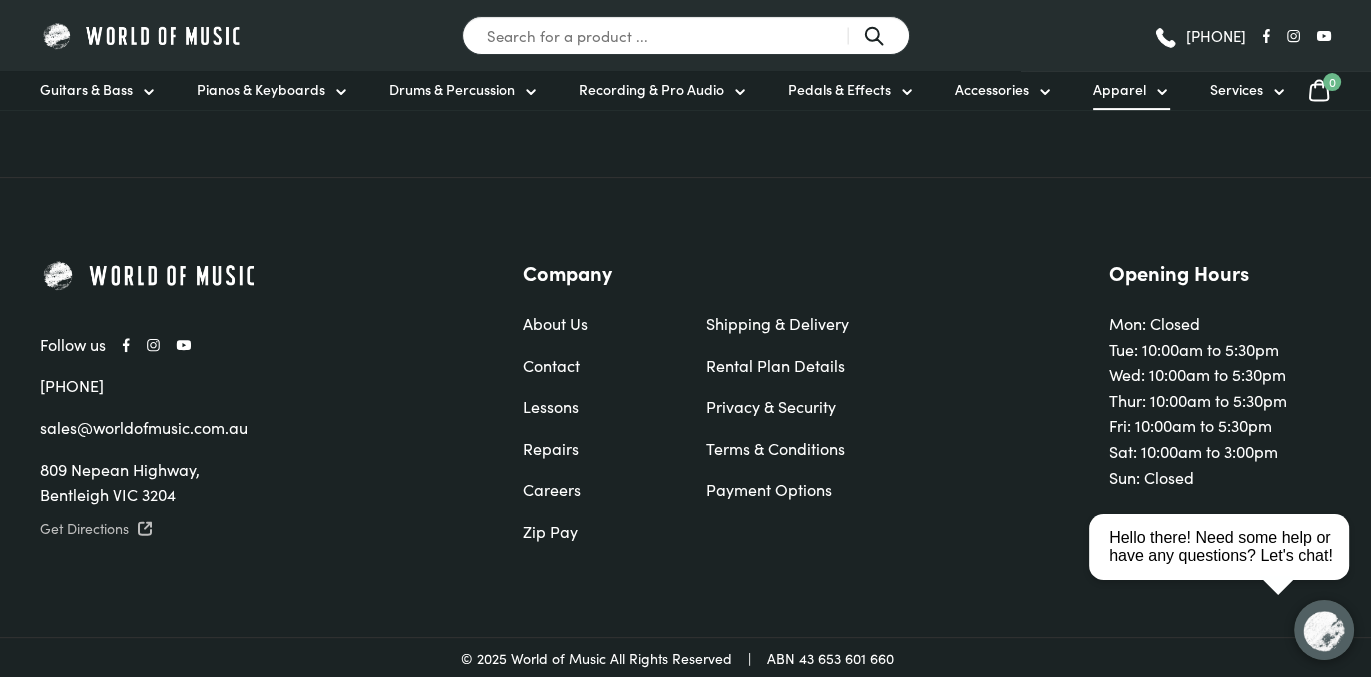 click on "Apparel" at bounding box center (1119, 89) 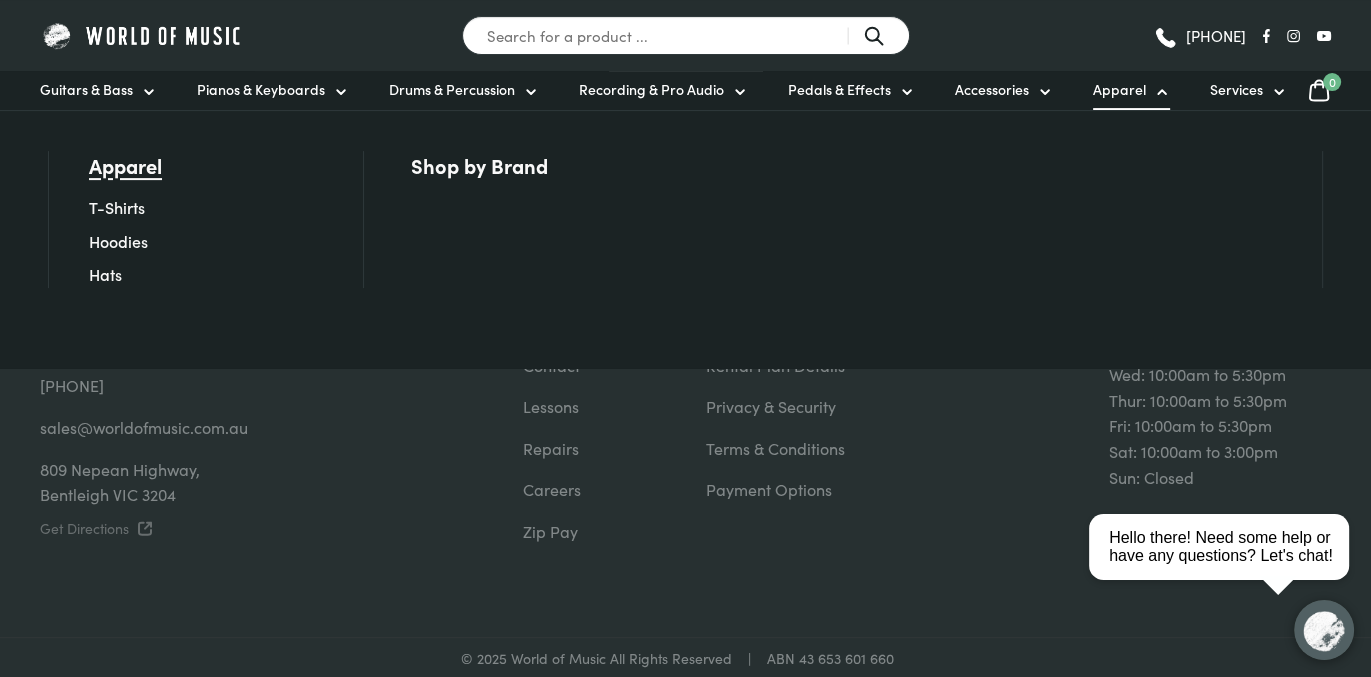 click on "Apparel" at bounding box center (125, 165) 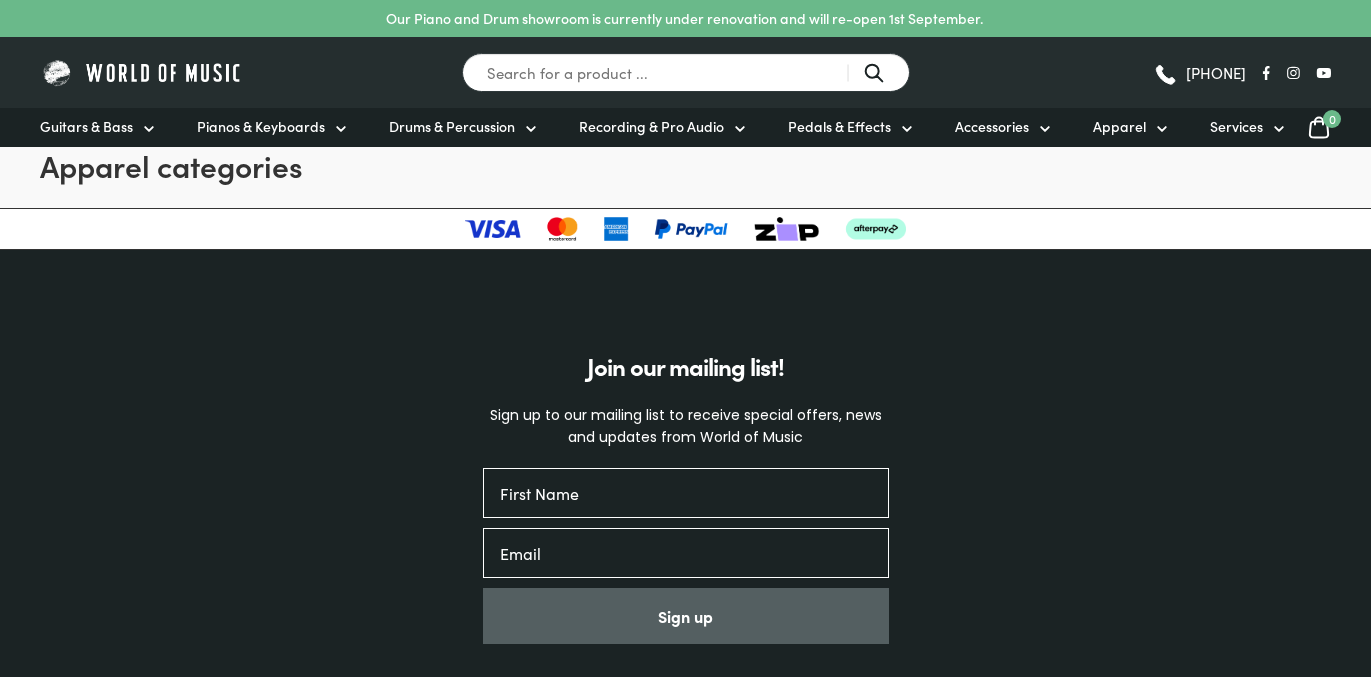 scroll, scrollTop: 0, scrollLeft: 0, axis: both 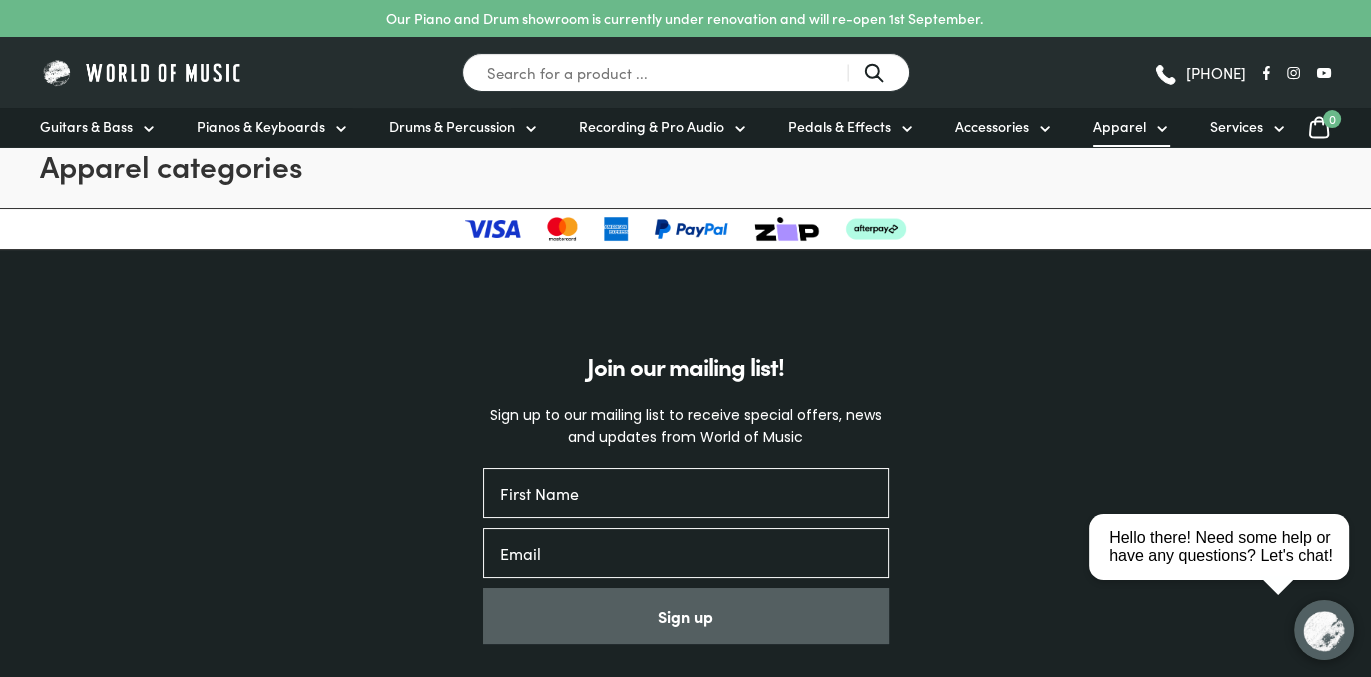 click on "Apparel" at bounding box center [1119, 126] 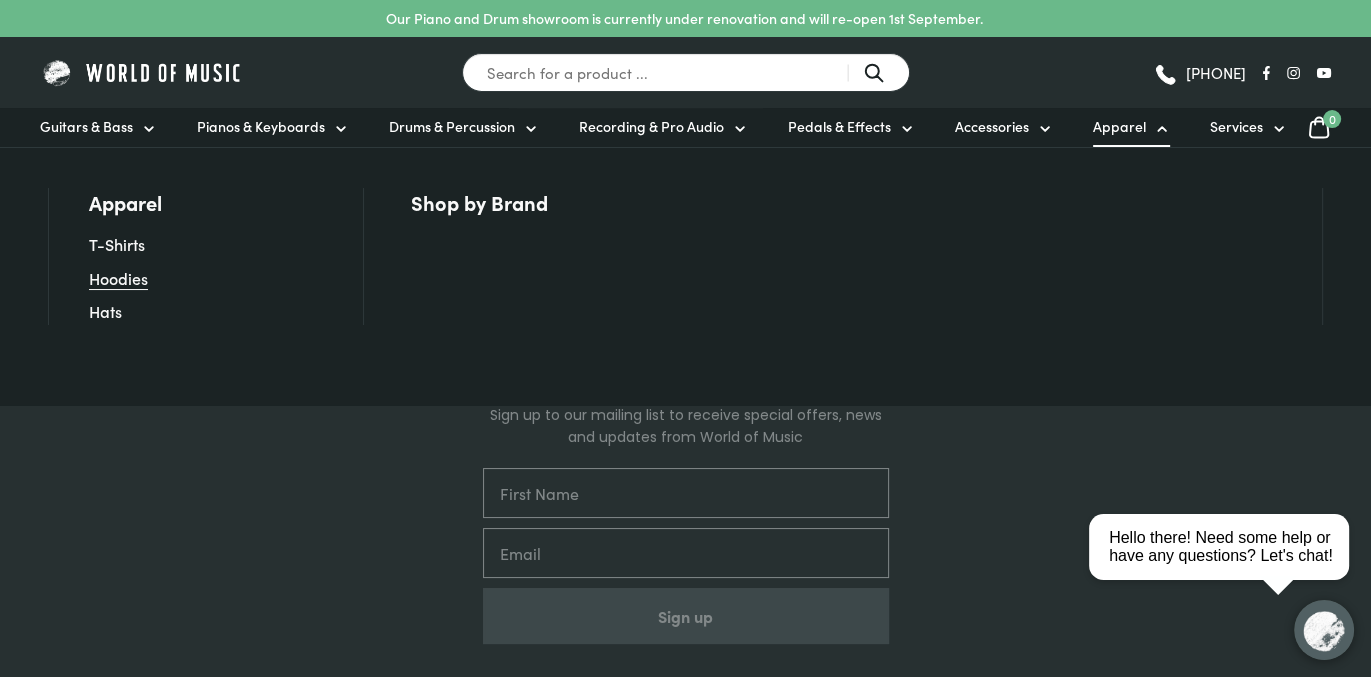 click on "Hoodies" at bounding box center [118, 278] 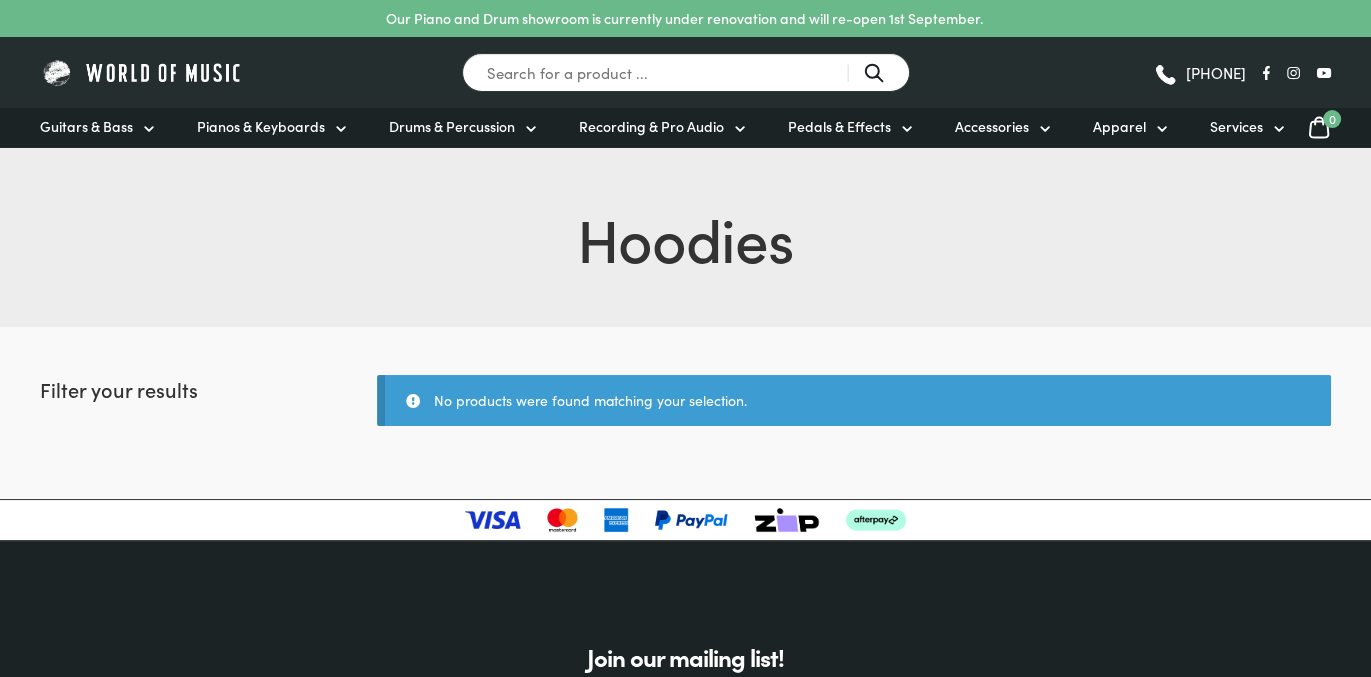 scroll, scrollTop: 0, scrollLeft: 0, axis: both 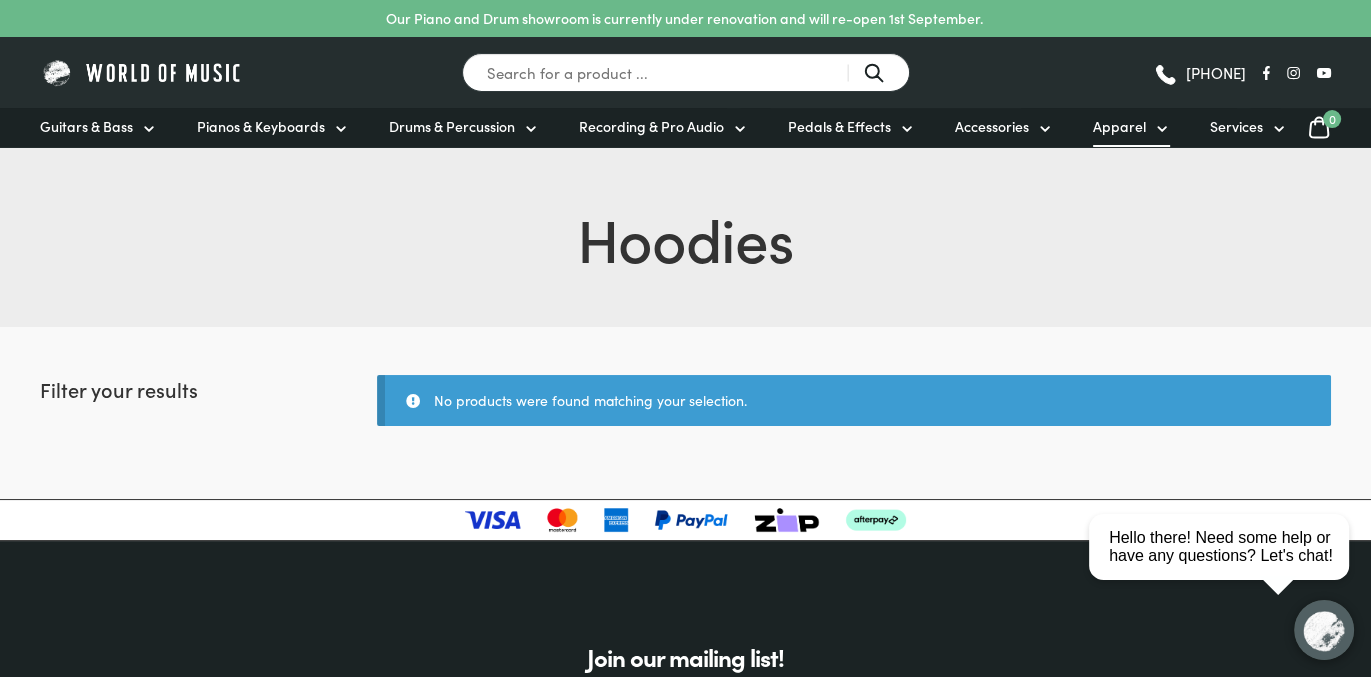 click on "Apparel" at bounding box center (1119, 126) 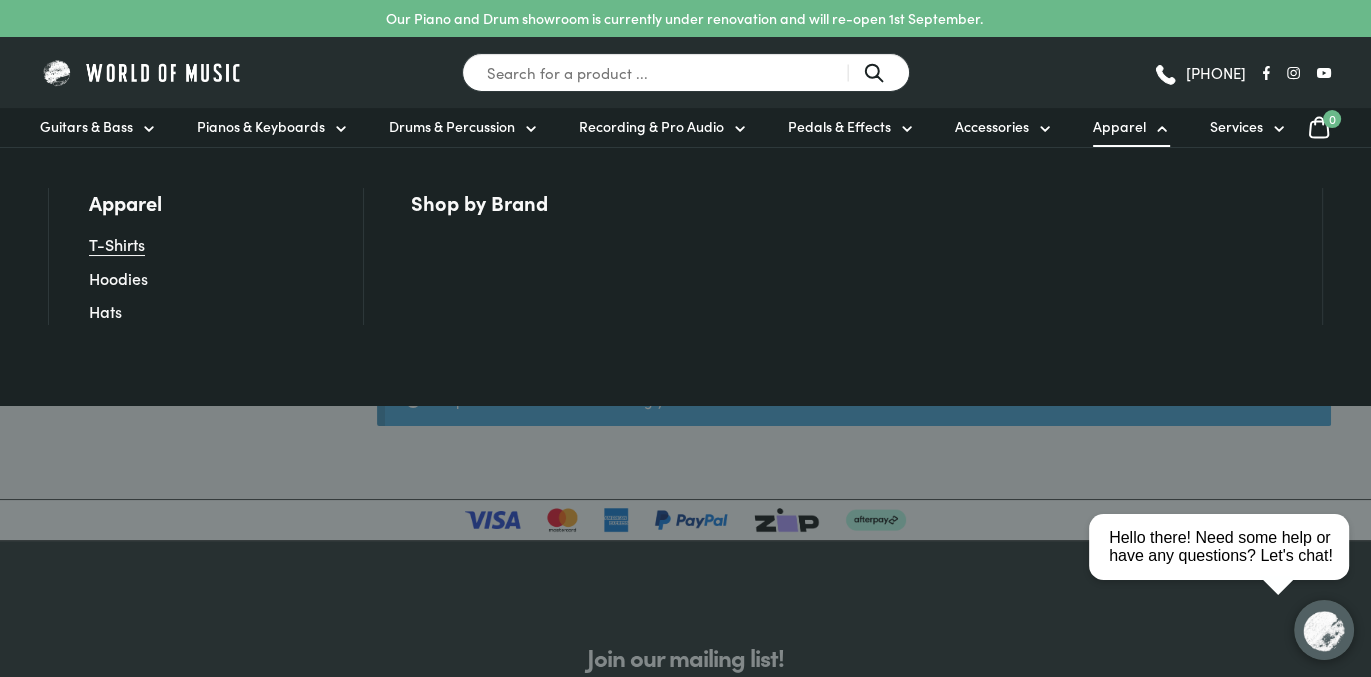 click on "T-Shirts" at bounding box center [117, 244] 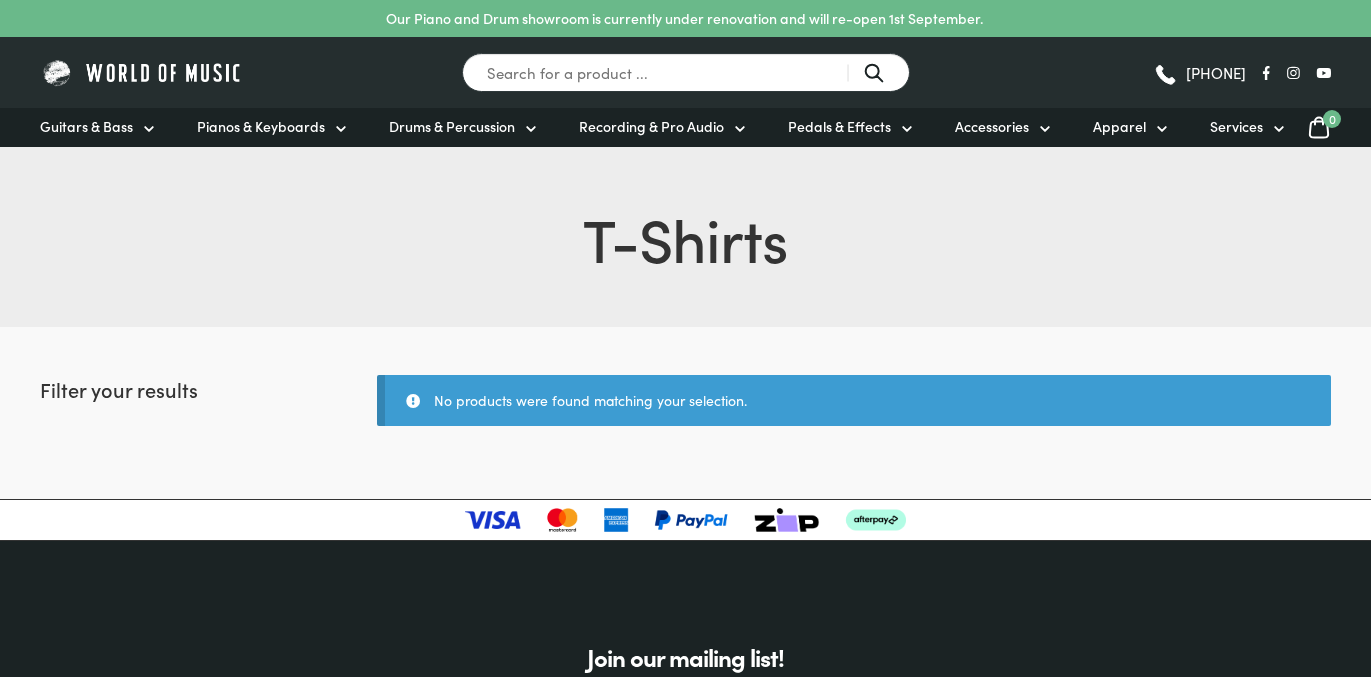 scroll, scrollTop: 0, scrollLeft: 0, axis: both 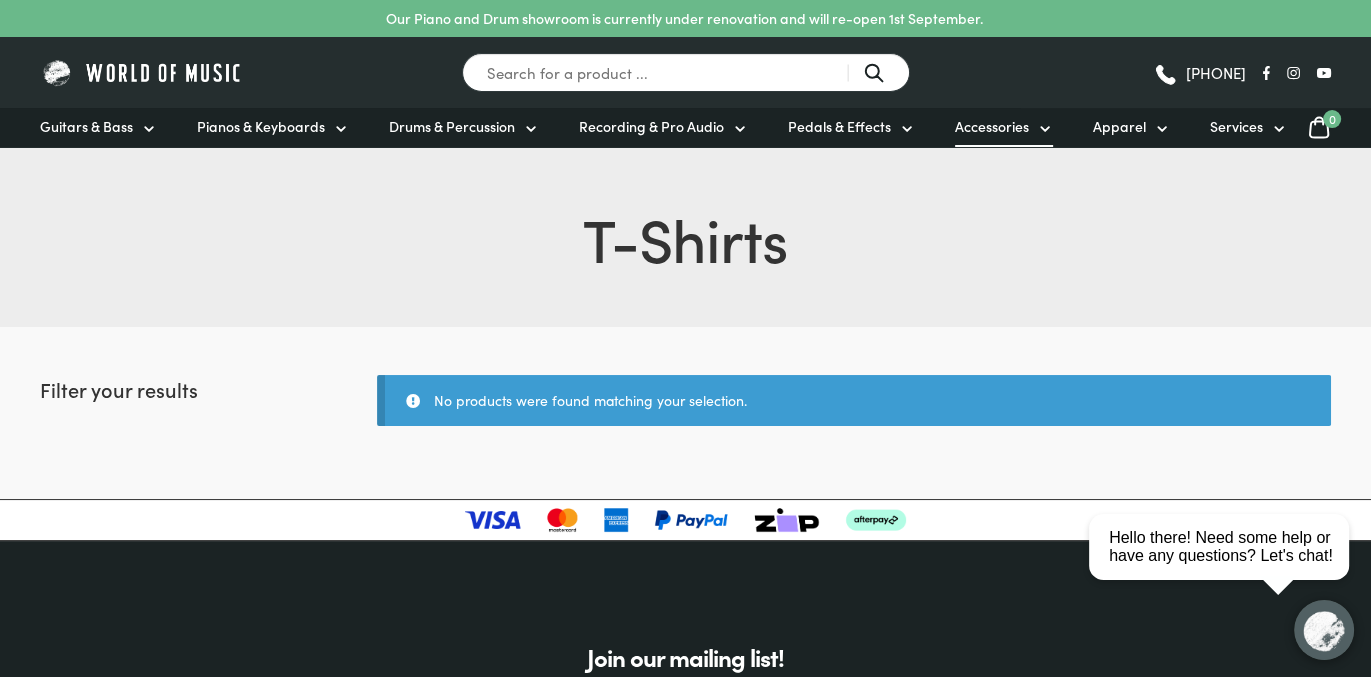 click on "Accessories" at bounding box center [992, 126] 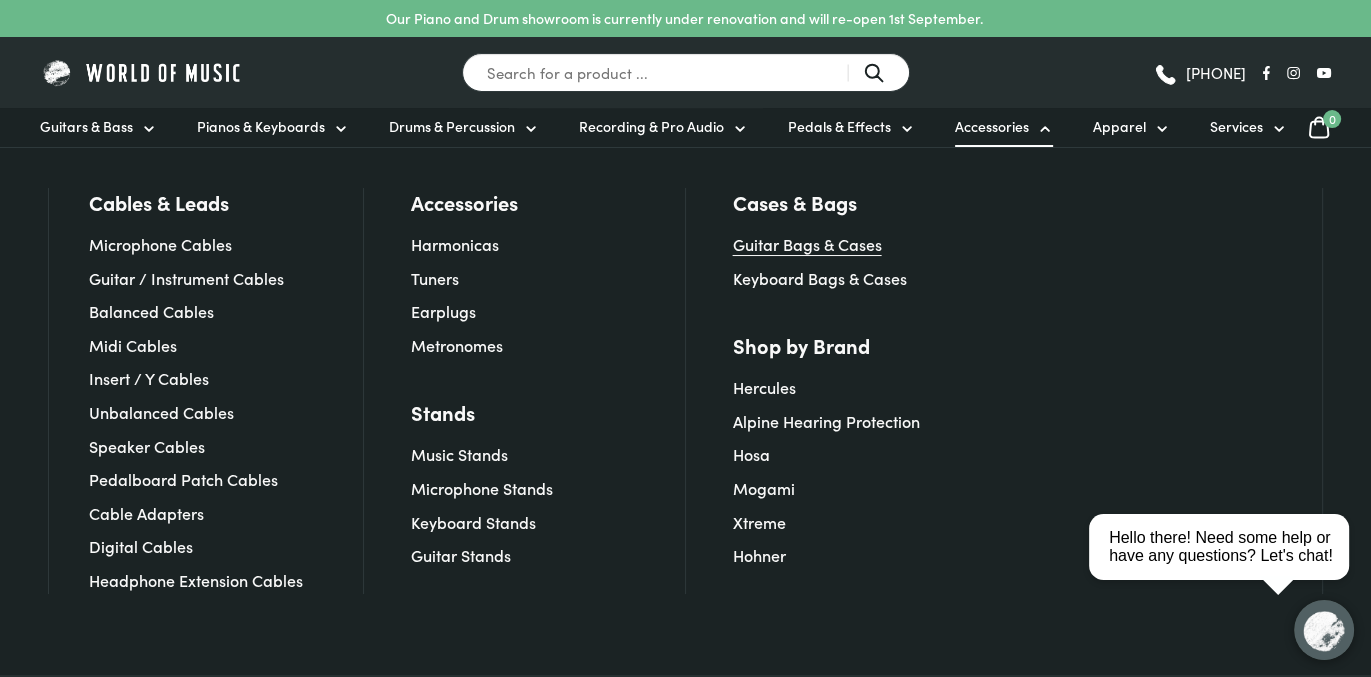 click on "Guitar Bags & Cases" at bounding box center (807, 244) 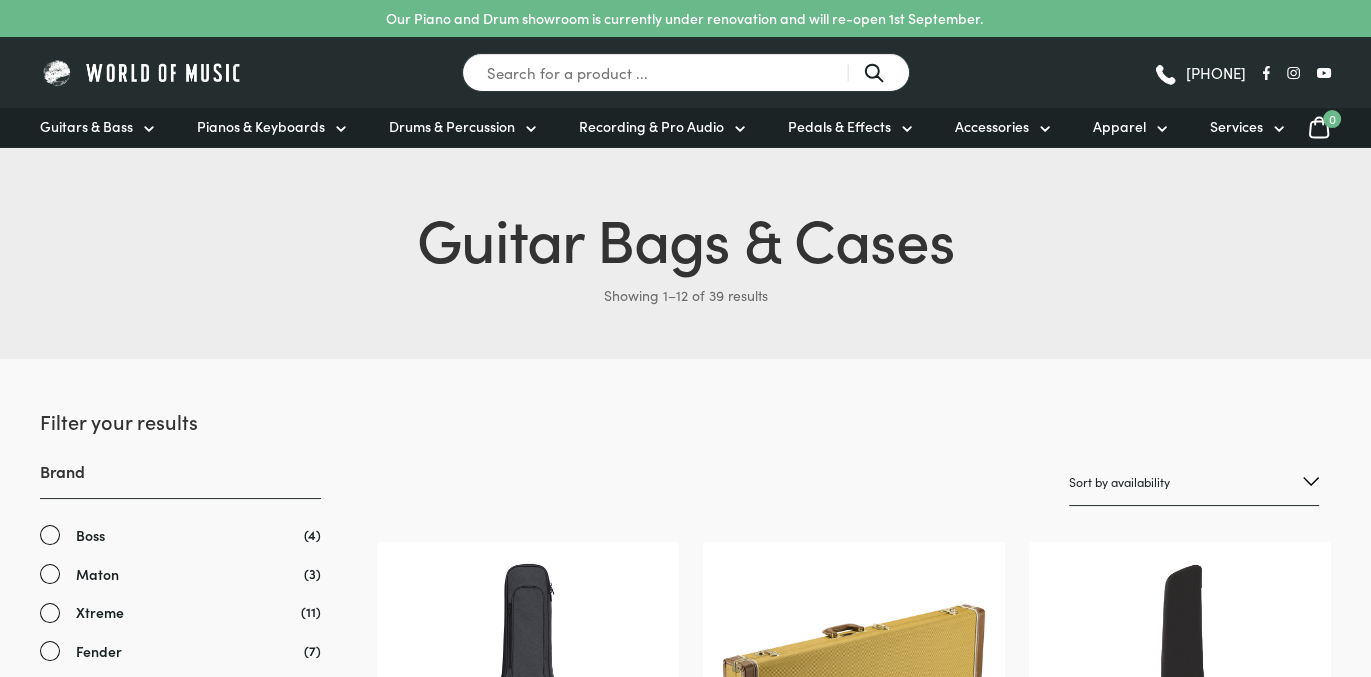 scroll, scrollTop: 0, scrollLeft: 0, axis: both 